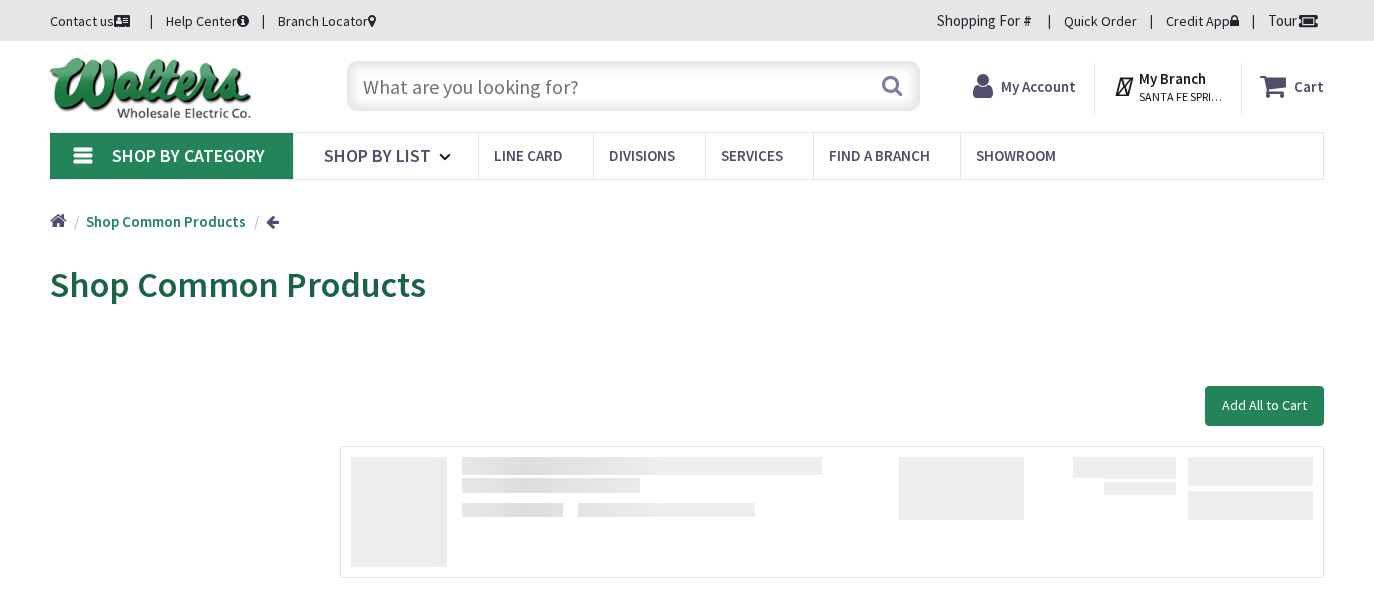 scroll, scrollTop: 0, scrollLeft: 0, axis: both 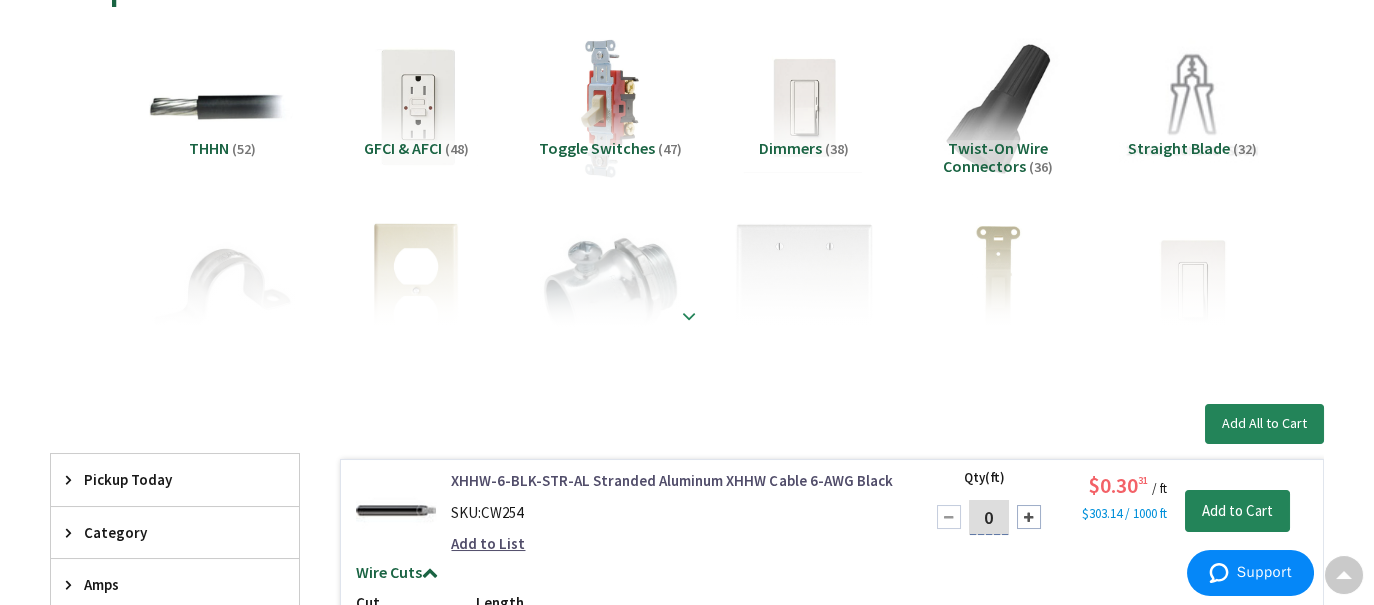 click at bounding box center (689, 316) 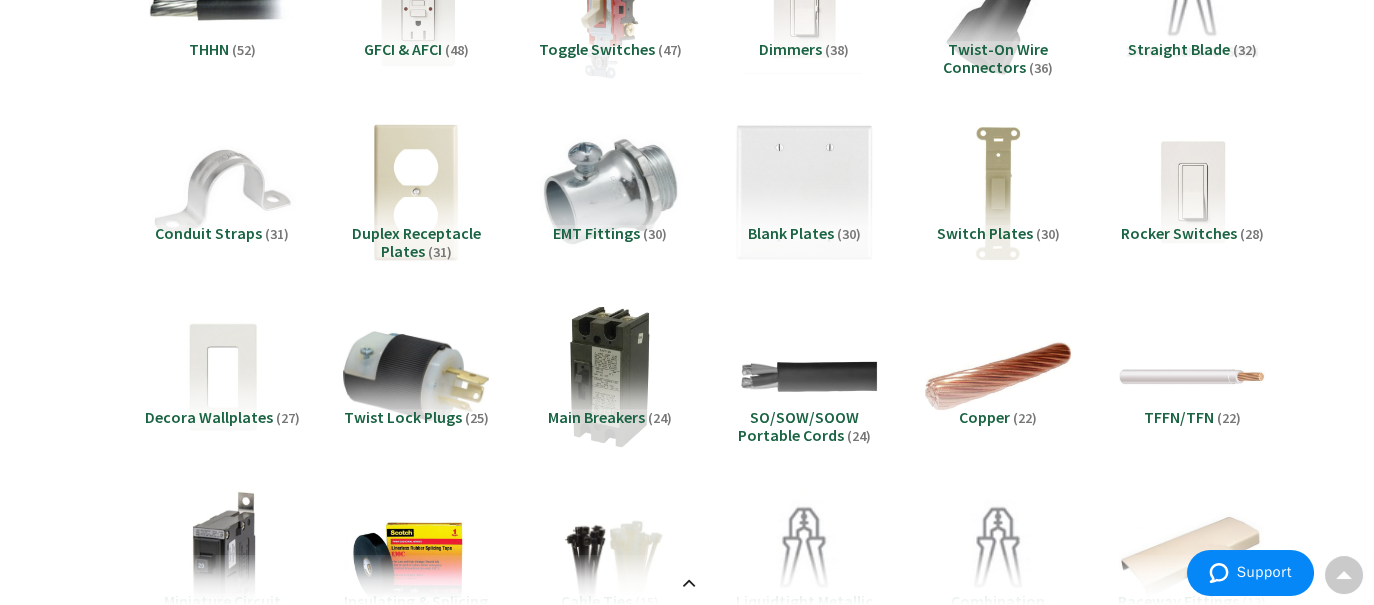 scroll, scrollTop: 0, scrollLeft: 0, axis: both 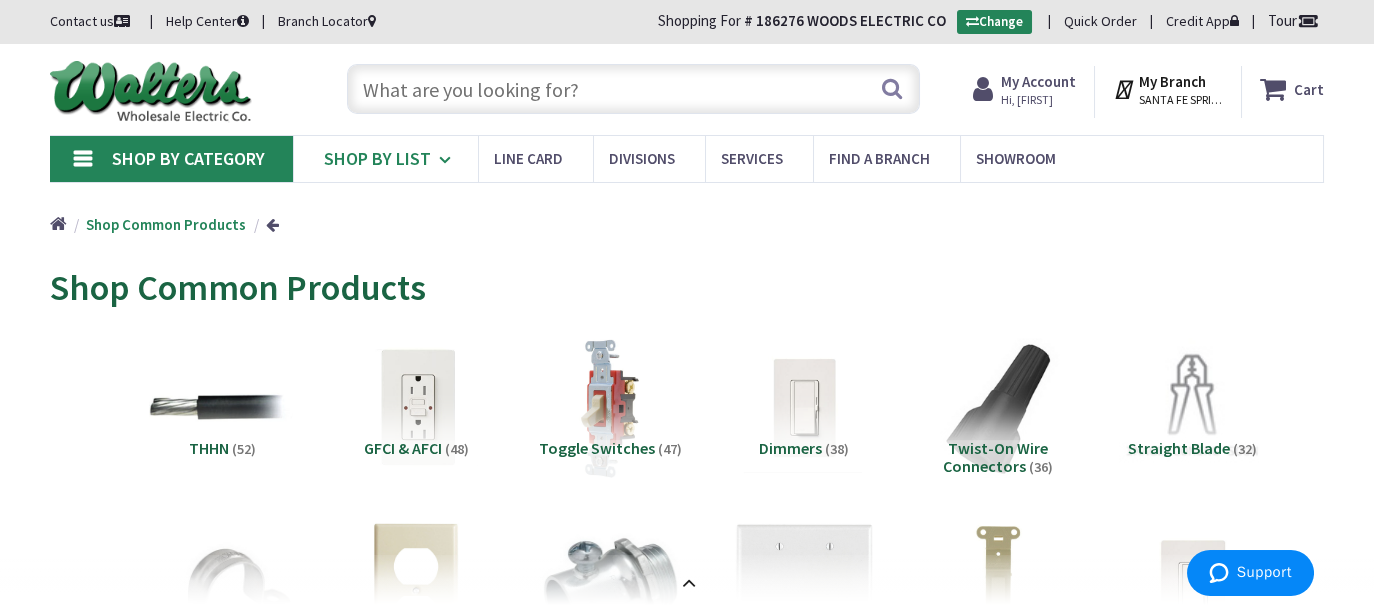 click on "Shop By List" at bounding box center [385, 159] 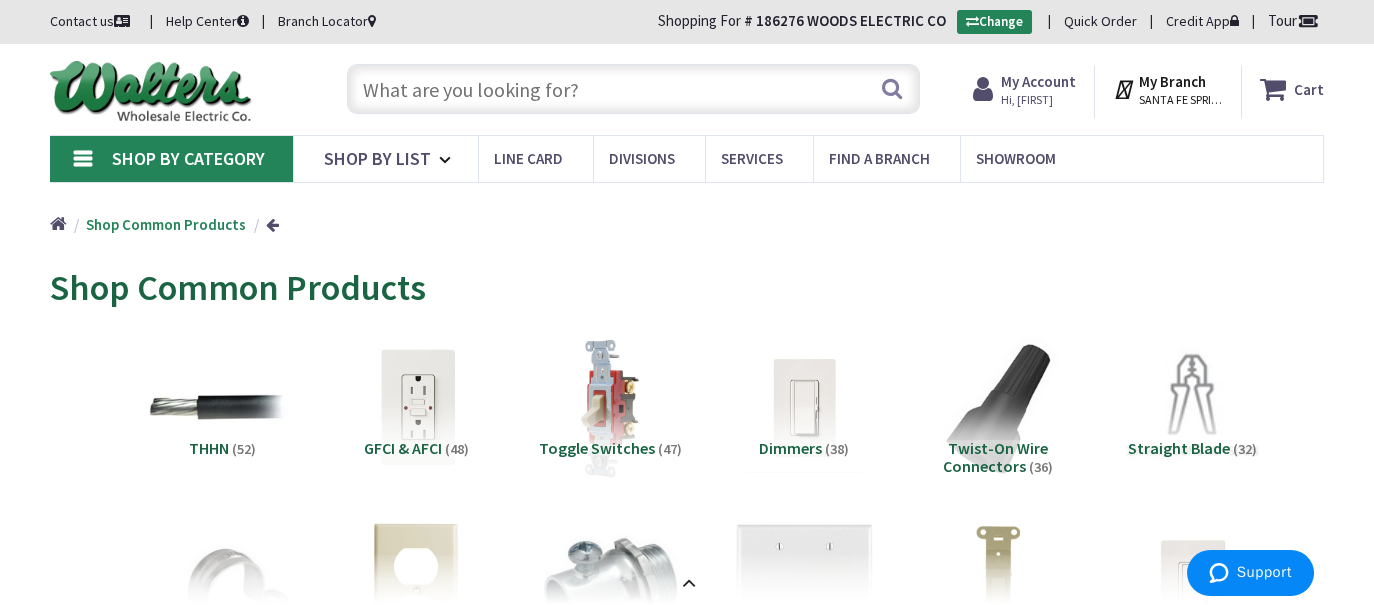 click on "Shop By Category" at bounding box center (188, 158) 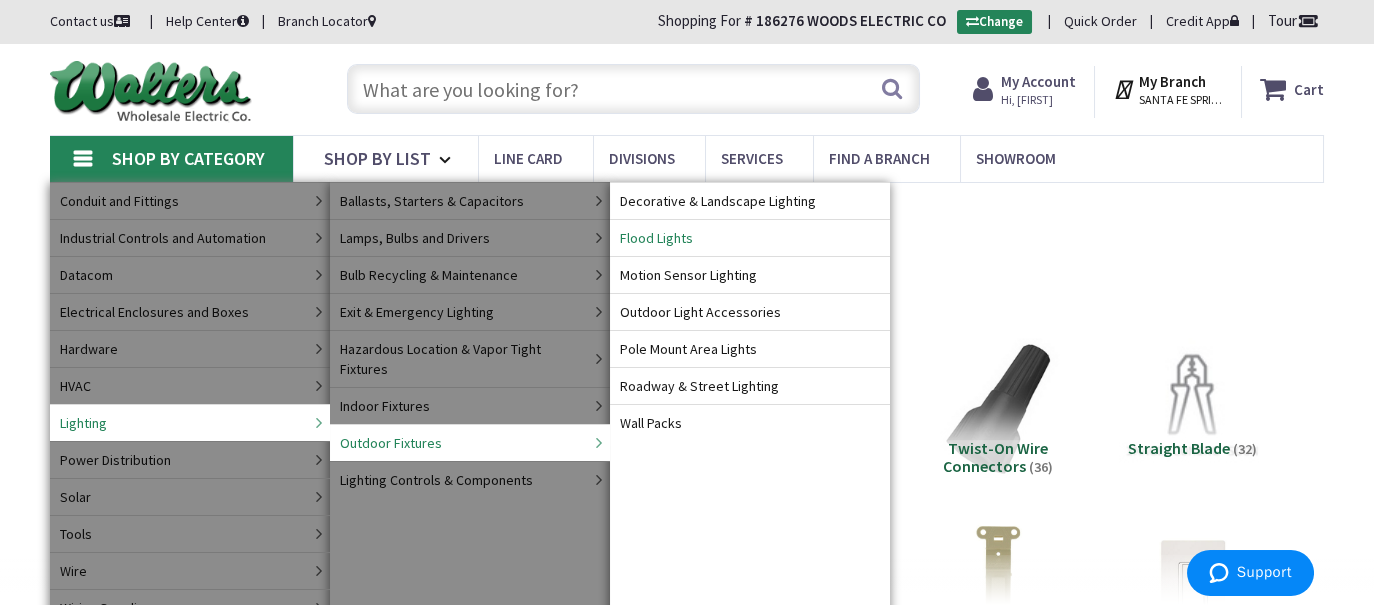 click on "Flood Lights" at bounding box center [656, 238] 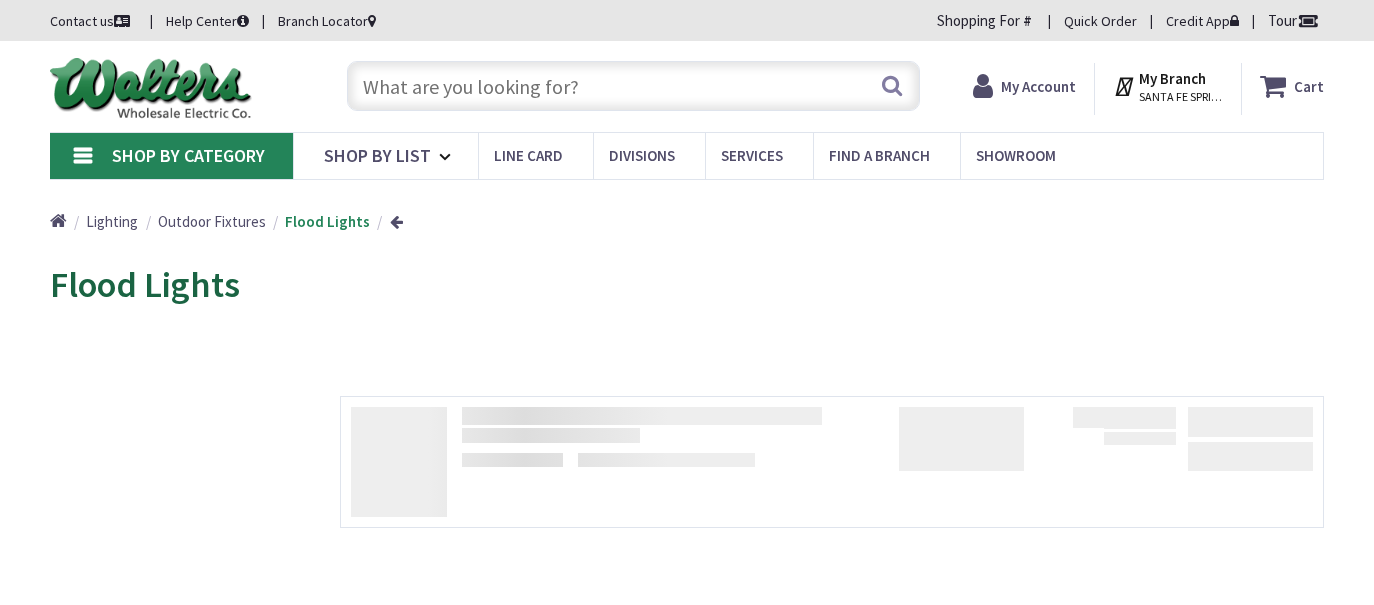 scroll, scrollTop: 0, scrollLeft: 0, axis: both 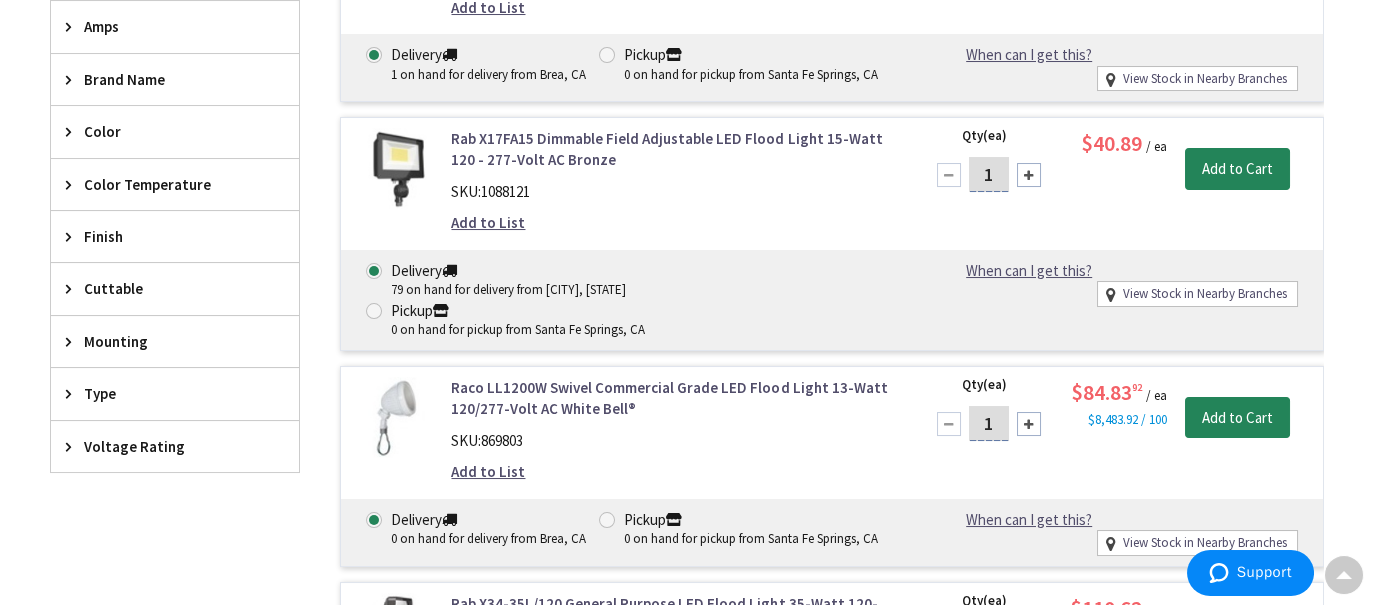 click at bounding box center (396, 168) 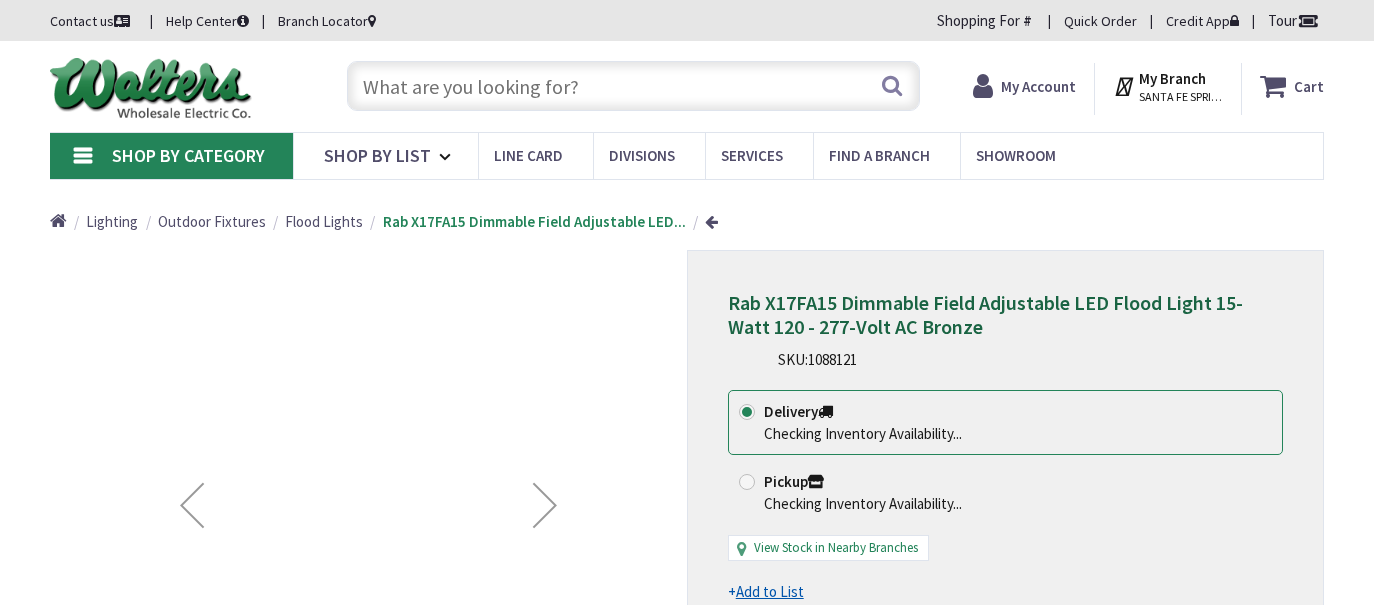 scroll, scrollTop: 0, scrollLeft: 0, axis: both 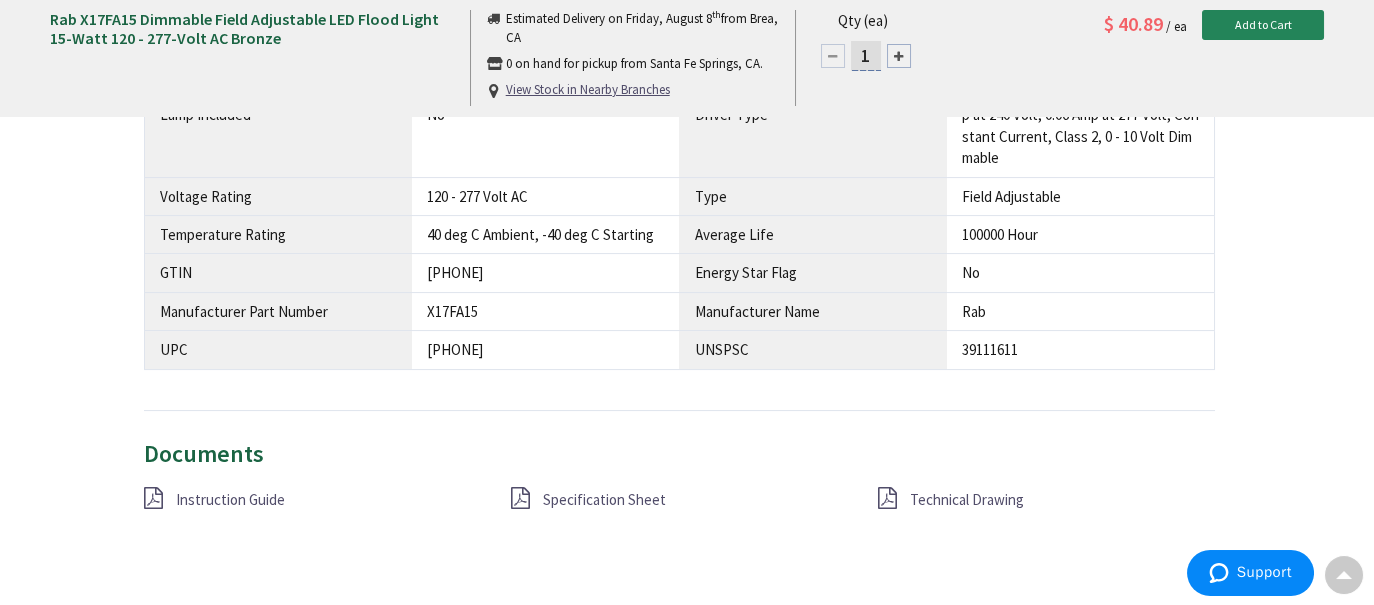 click on "Specification Sheet" at bounding box center [604, 499] 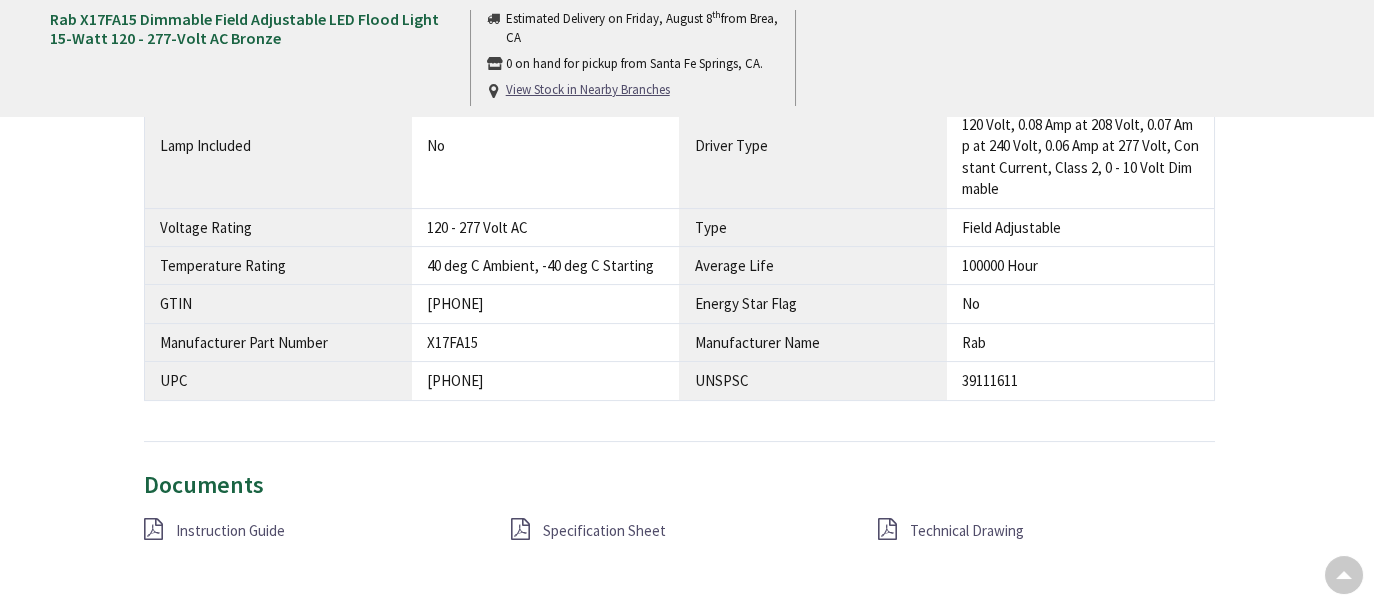 scroll, scrollTop: 0, scrollLeft: 0, axis: both 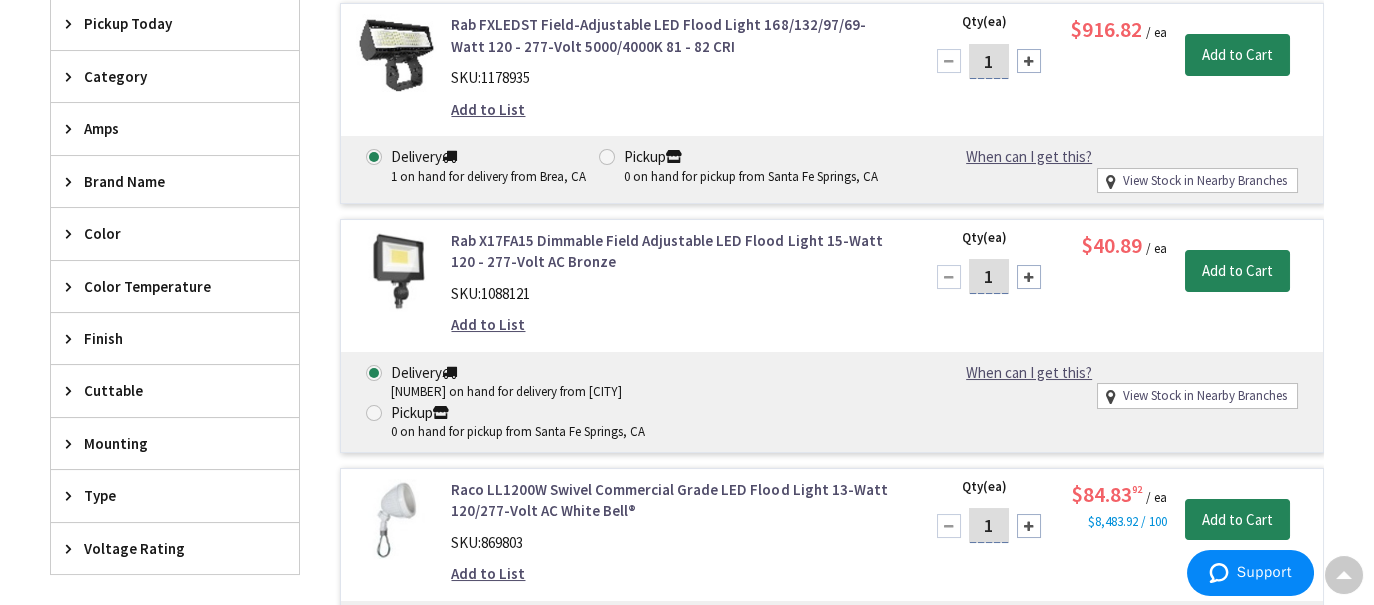 click at bounding box center [396, 270] 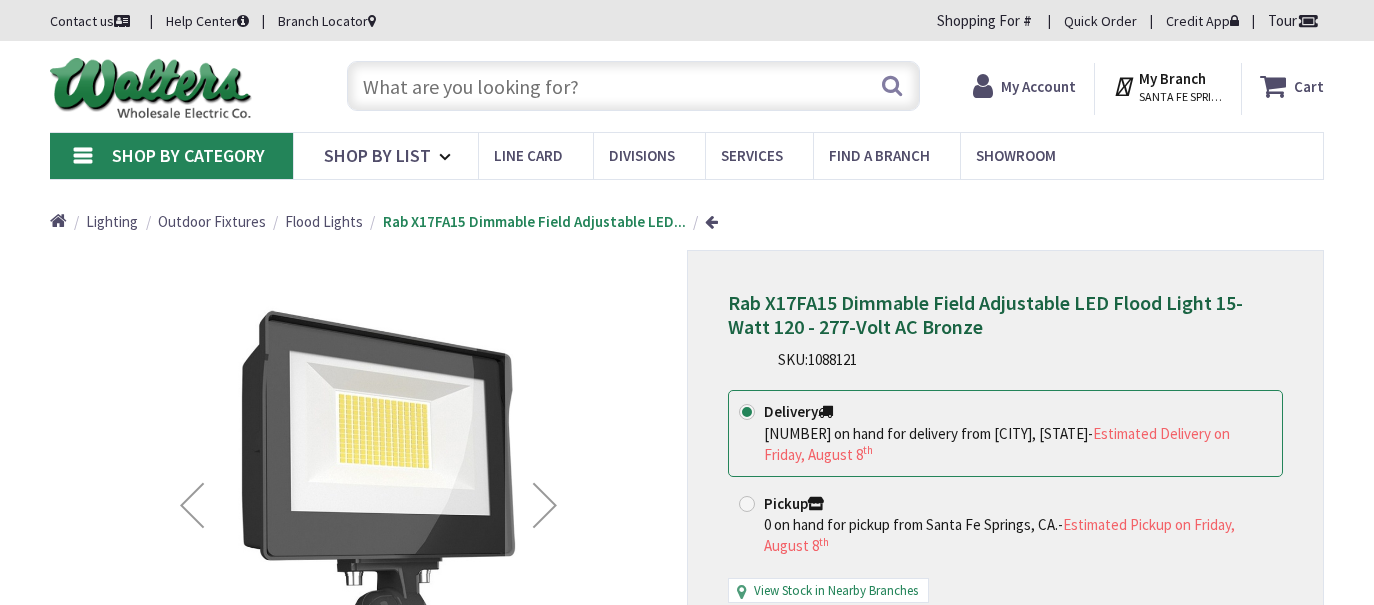 scroll, scrollTop: 0, scrollLeft: 0, axis: both 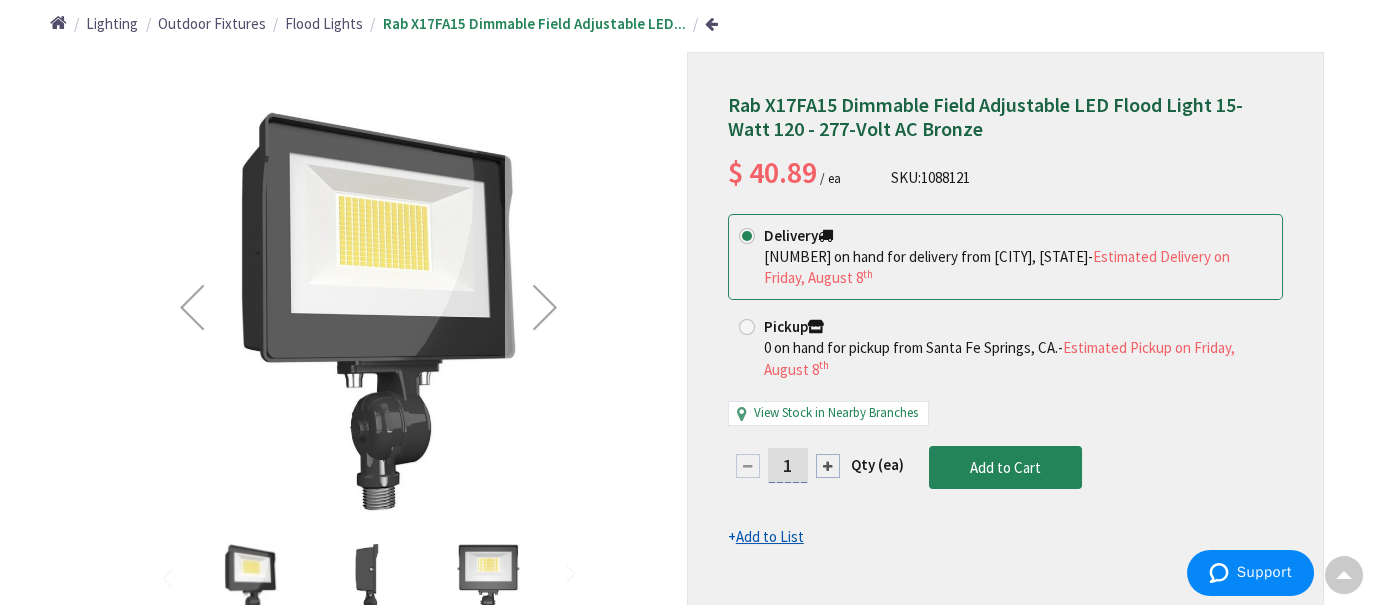 click at bounding box center [545, 307] 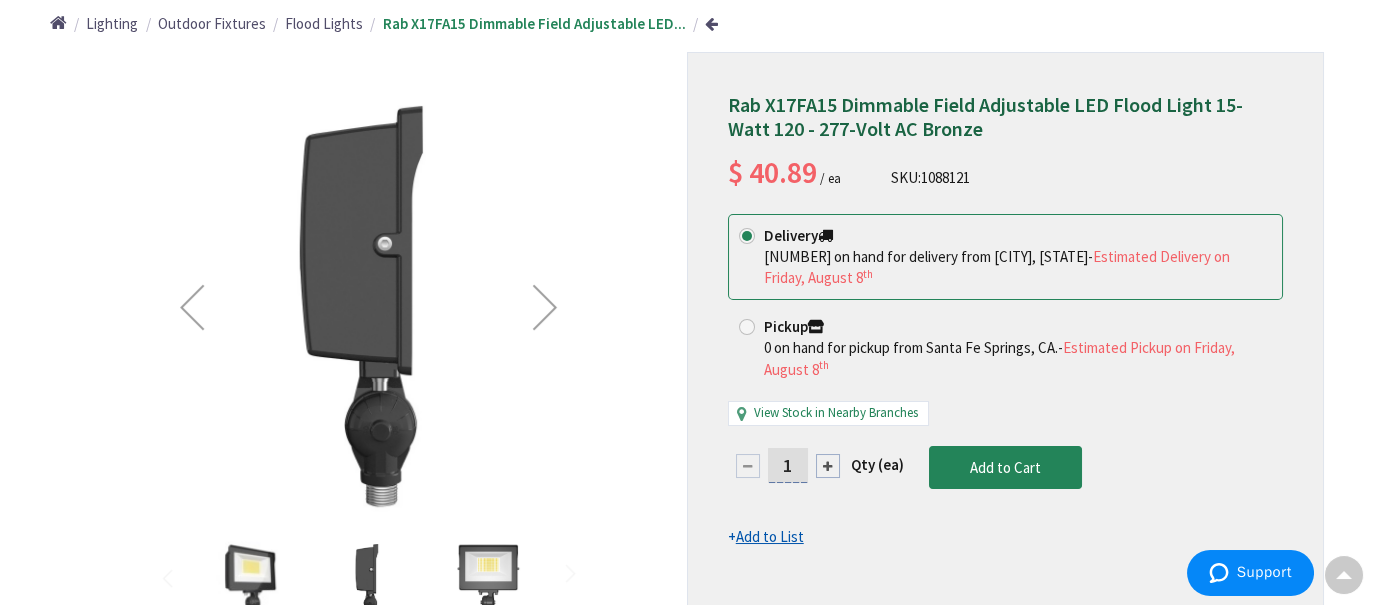click at bounding box center [545, 307] 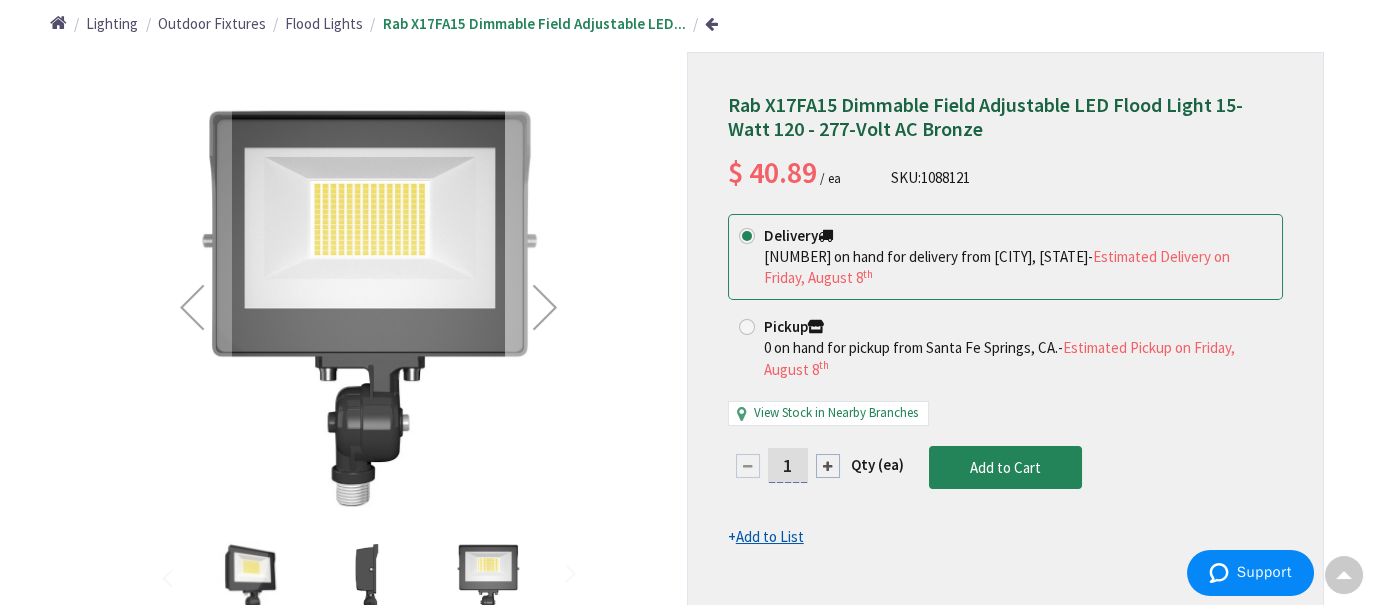 click at bounding box center [545, 307] 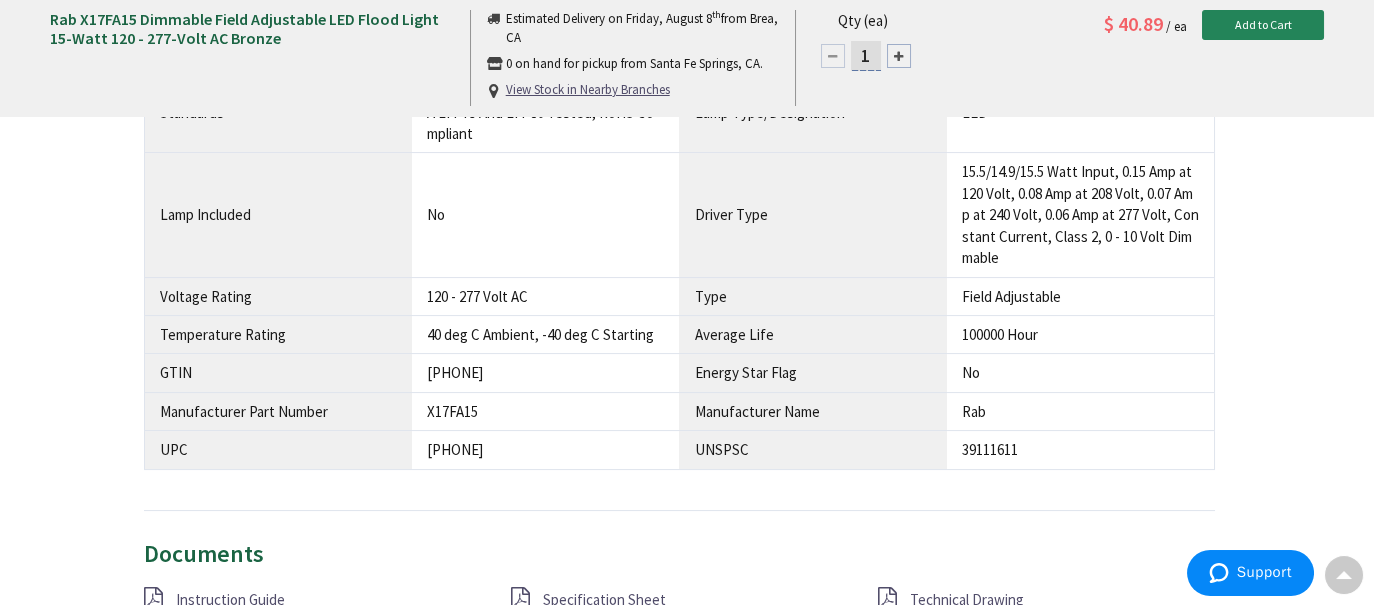 scroll, scrollTop: 1701, scrollLeft: 0, axis: vertical 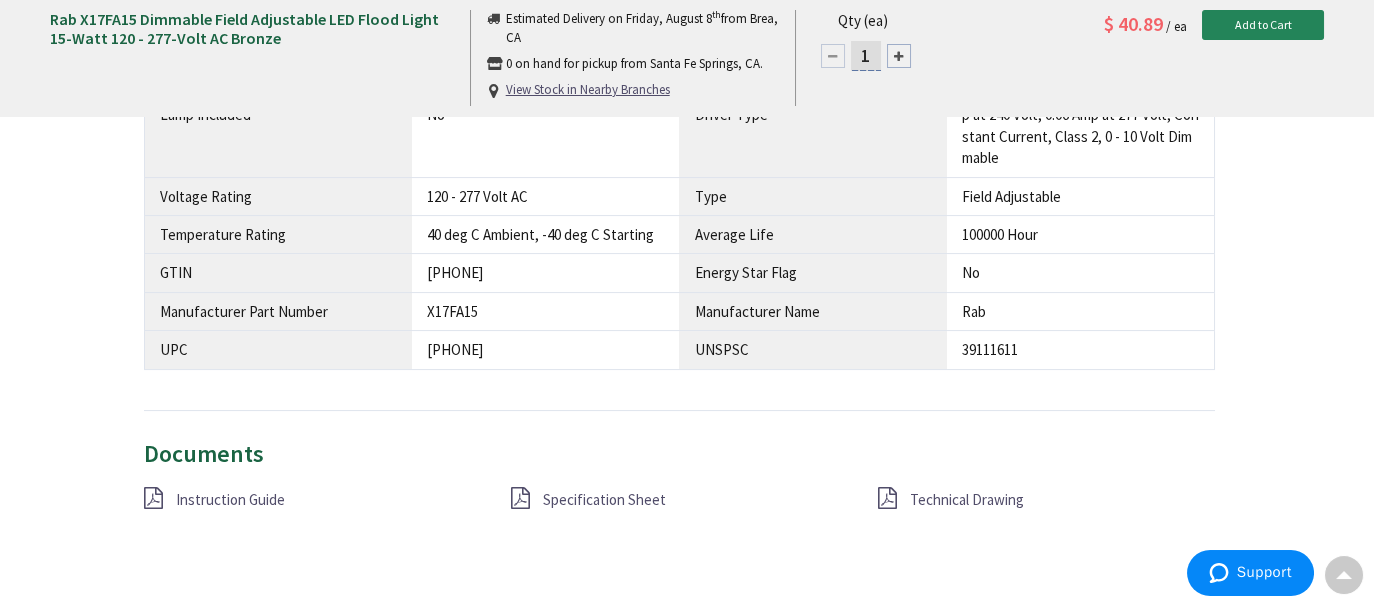 click on "Technical Drawing" at bounding box center (967, 499) 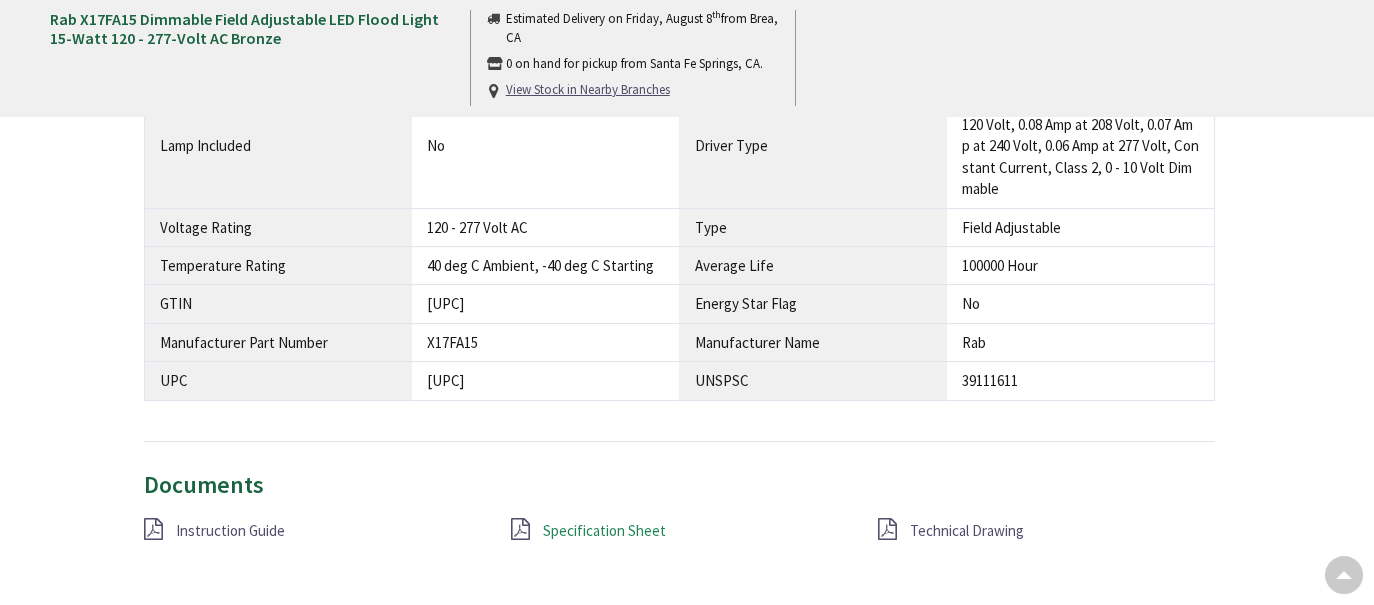 scroll, scrollTop: 1667, scrollLeft: 0, axis: vertical 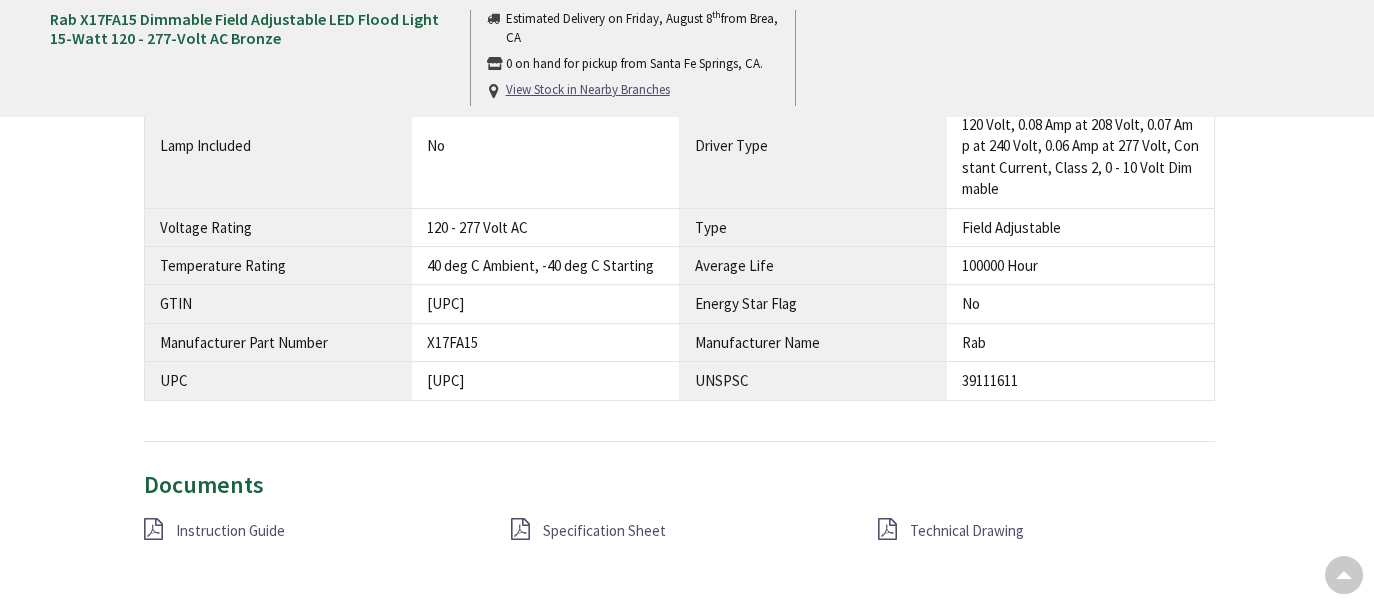 click on "Specification Sheet" at bounding box center [604, 530] 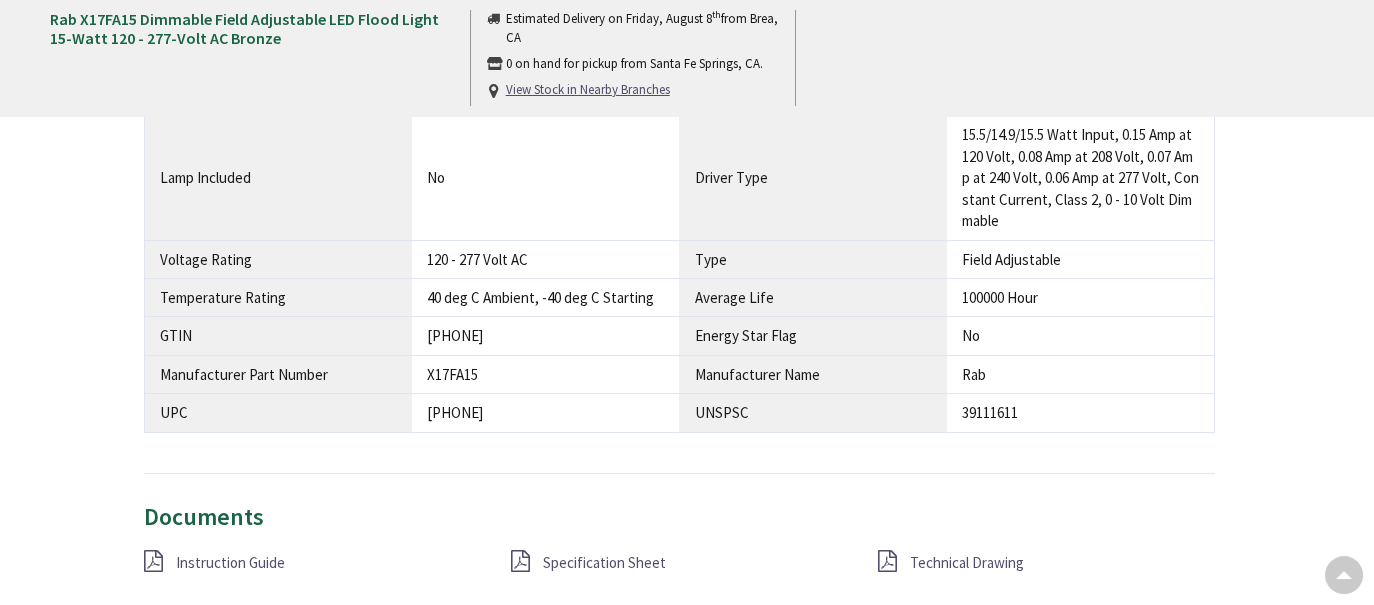 scroll, scrollTop: 1436, scrollLeft: 0, axis: vertical 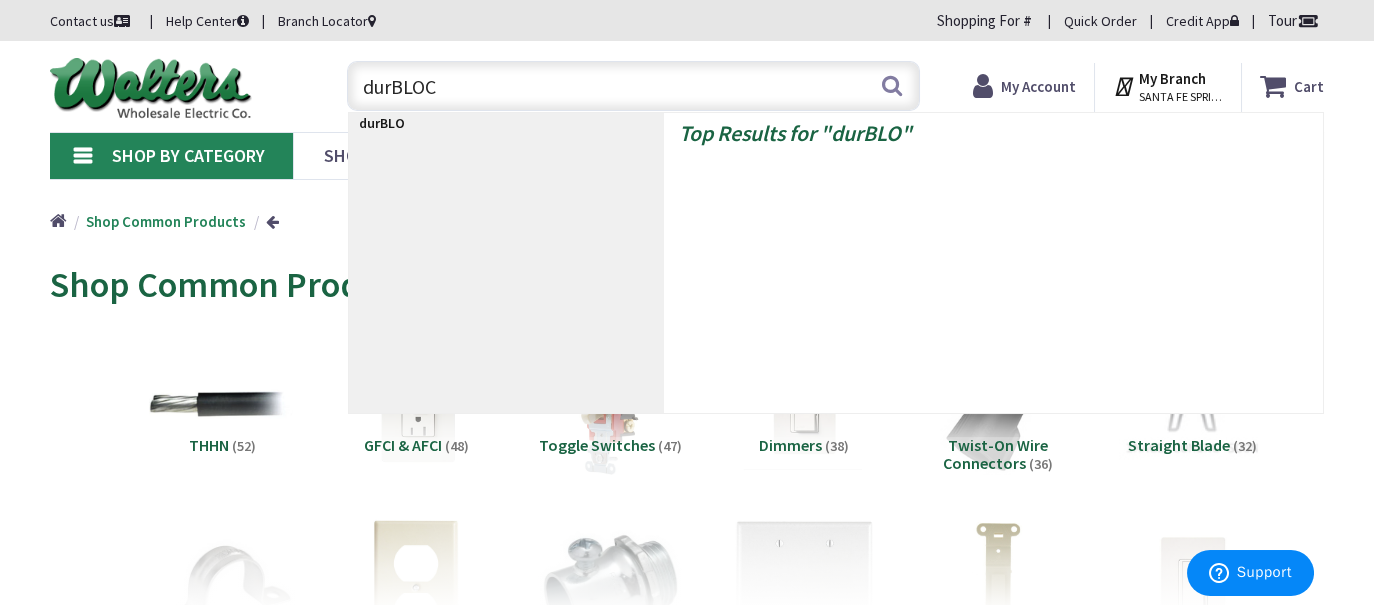 type on "durBLOCK" 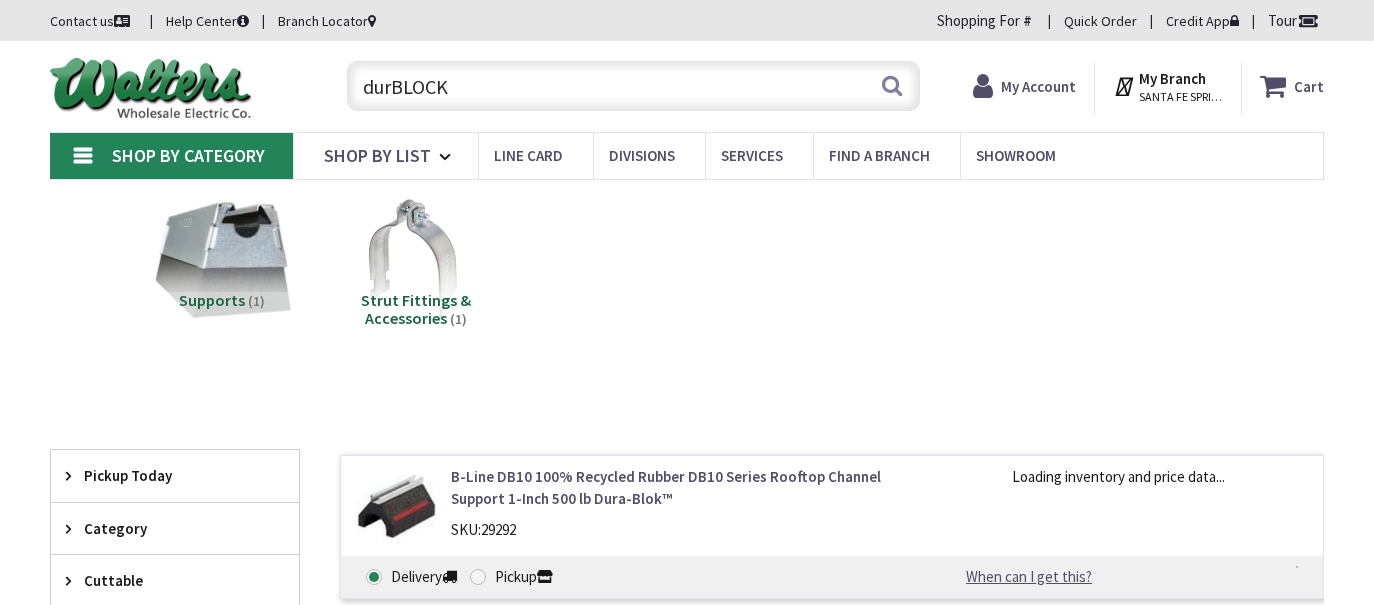 scroll, scrollTop: 200, scrollLeft: 0, axis: vertical 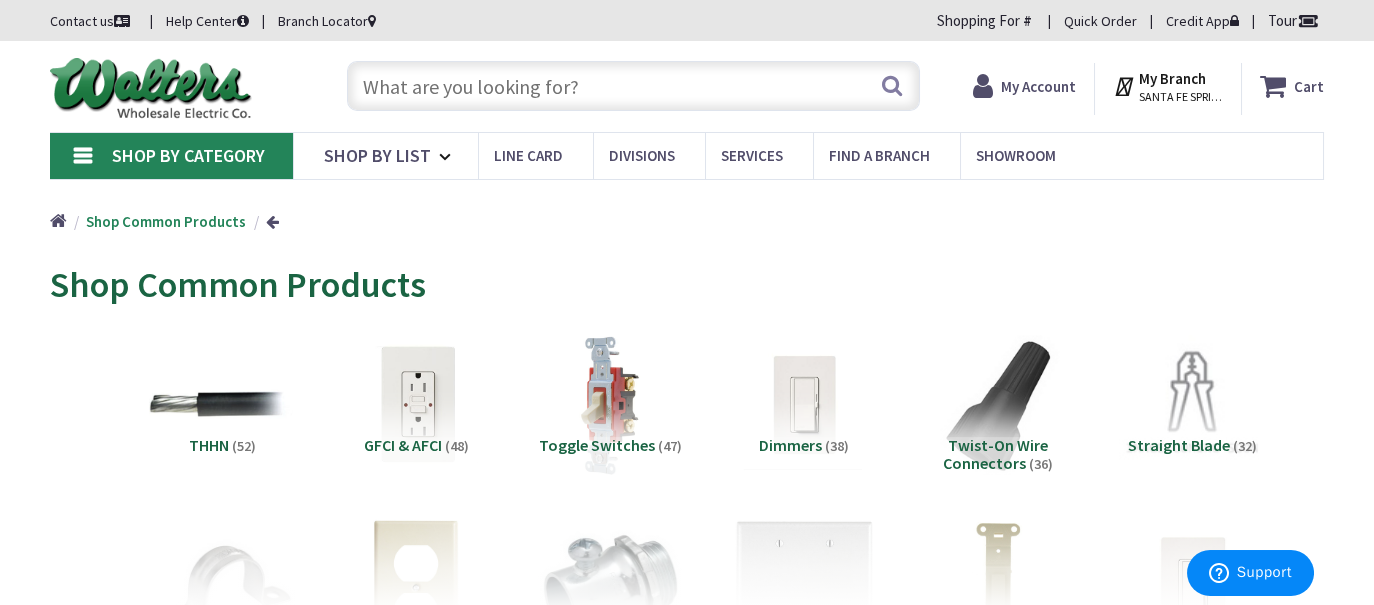 click at bounding box center [633, 86] 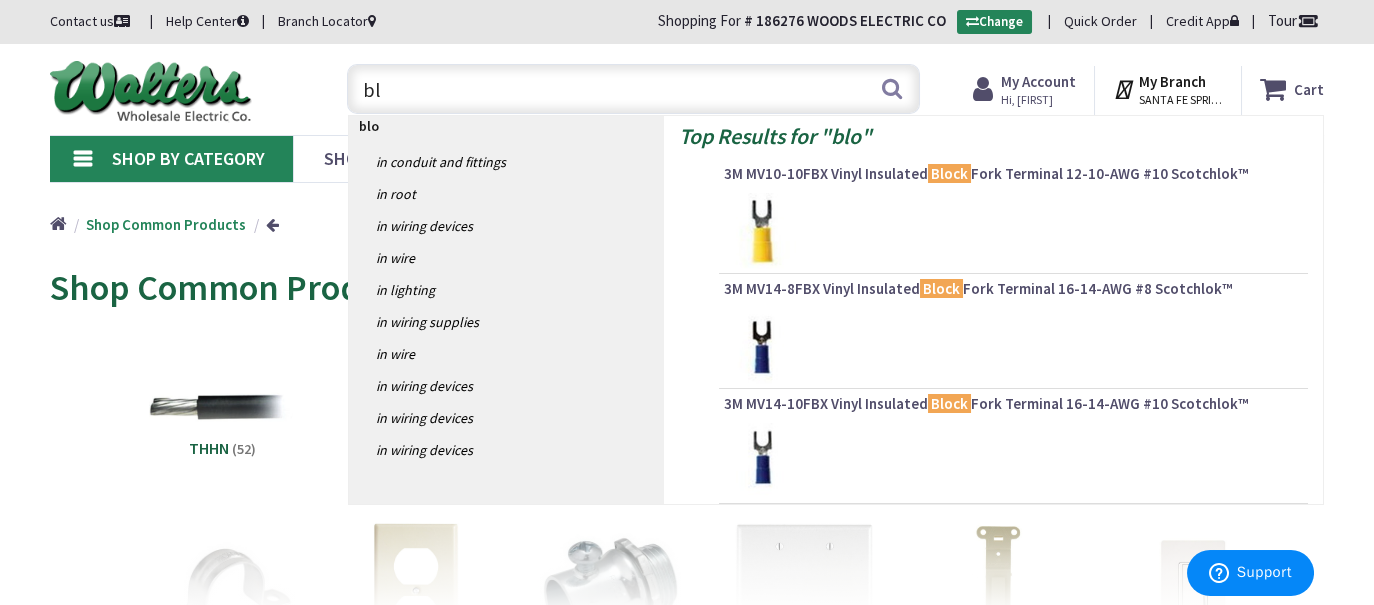 type on "b" 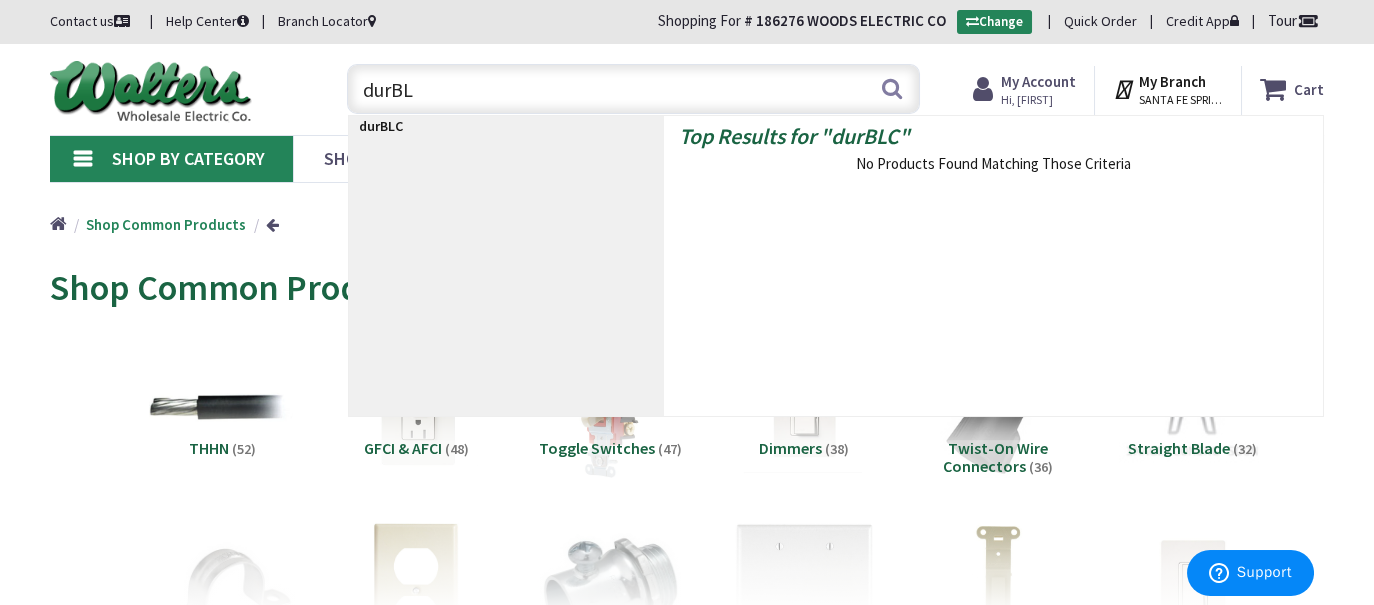 type on "durB" 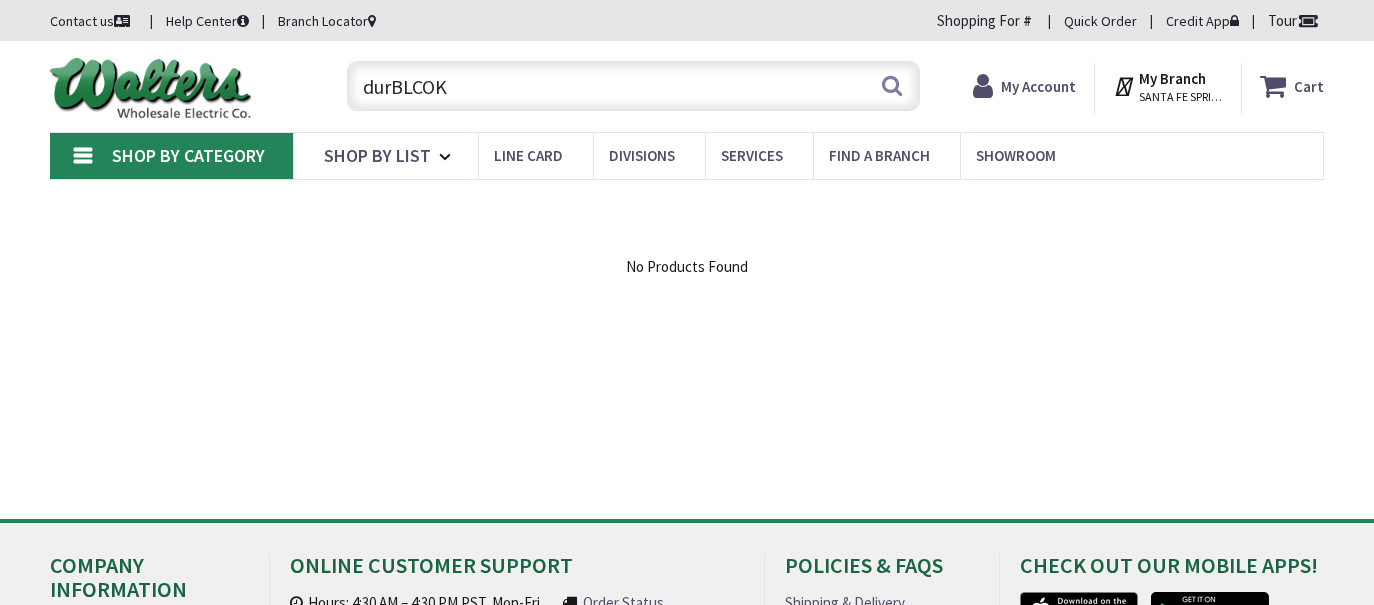 scroll, scrollTop: 0, scrollLeft: 0, axis: both 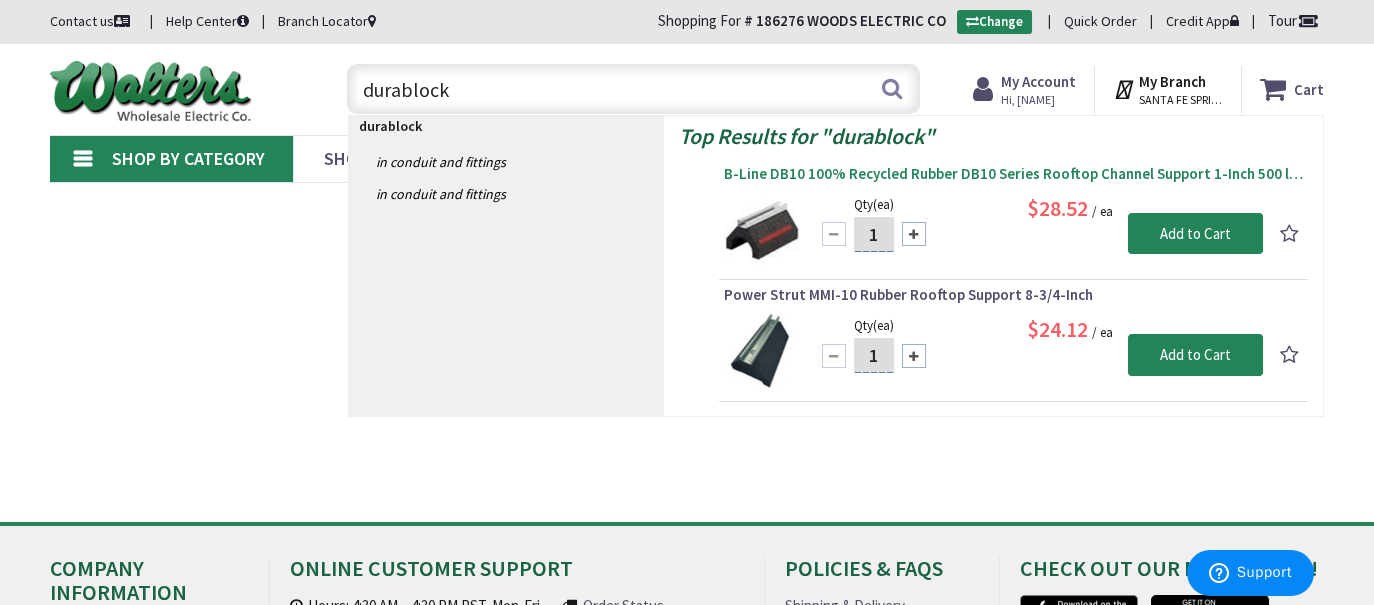 type on "durablock" 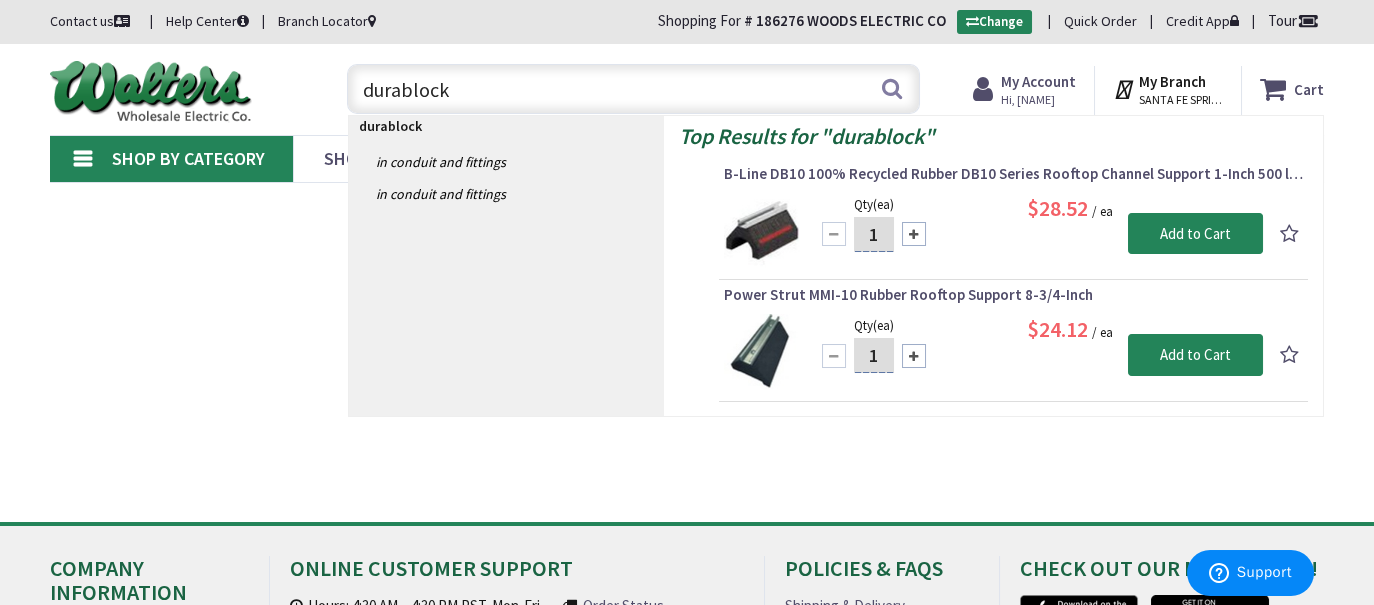 click on "B-Line DB10 100% Recycled Rubber DB10 Series Rooftop Channel Support 1-Inch 500 lb Dura-Blok™" at bounding box center (1013, 174) 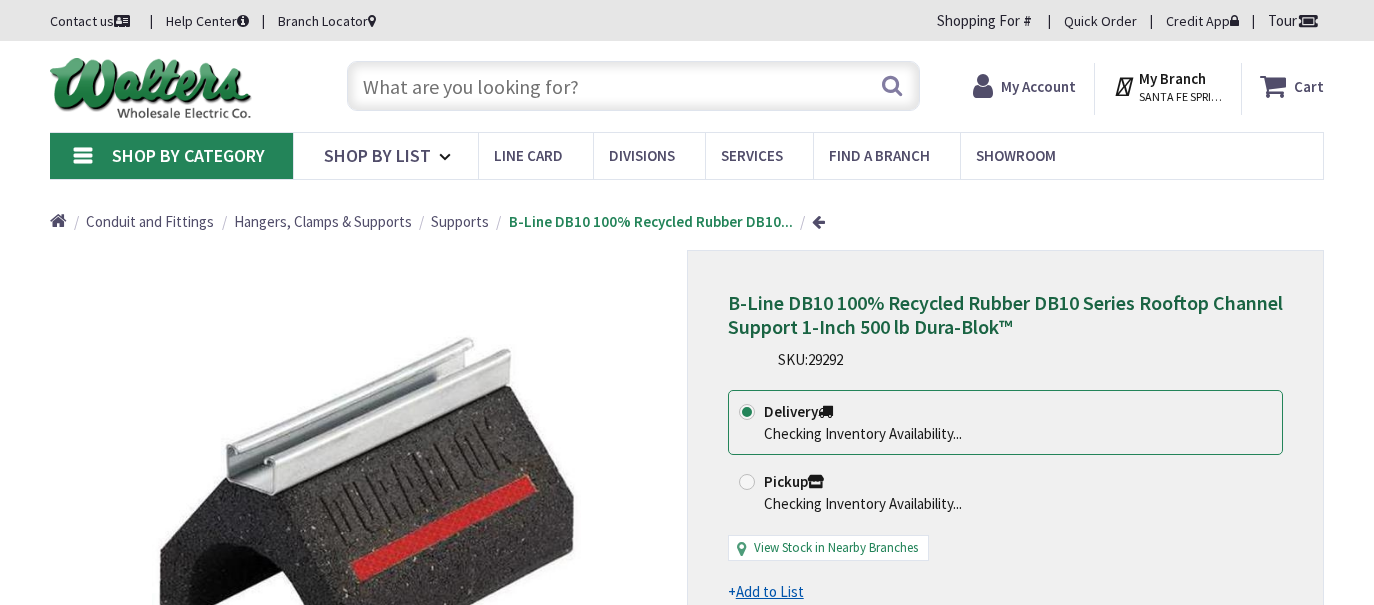 scroll, scrollTop: 0, scrollLeft: 0, axis: both 